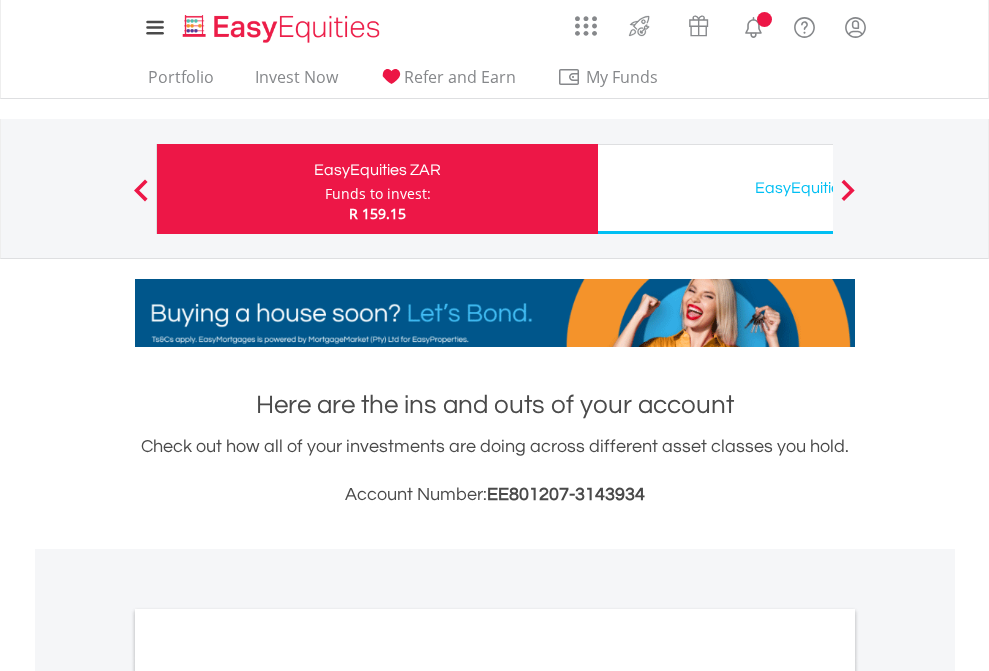 scroll, scrollTop: 0, scrollLeft: 0, axis: both 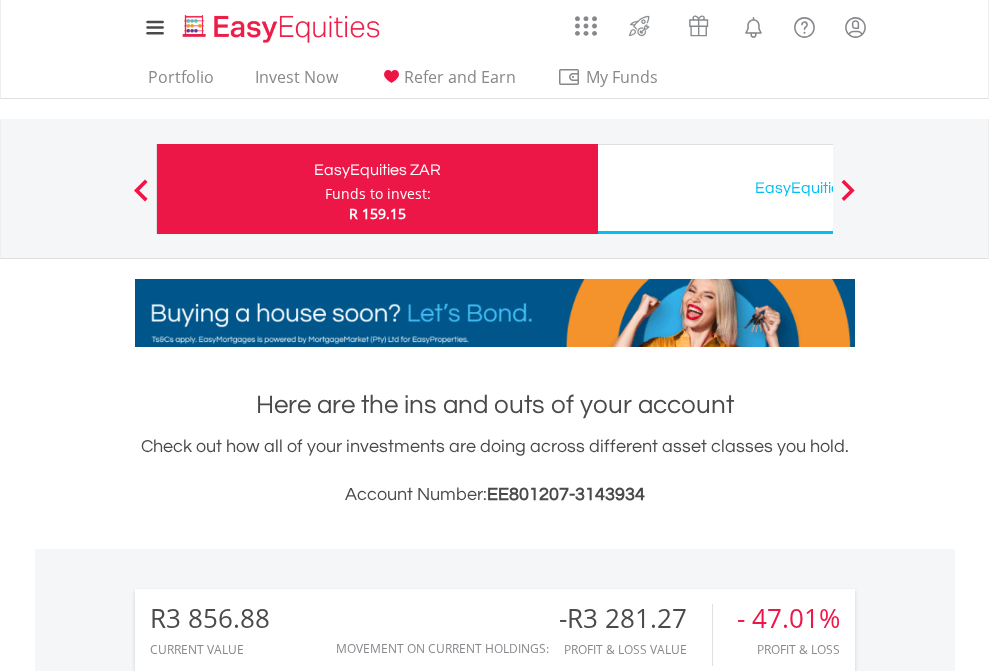 click on "Funds to invest:" at bounding box center (378, 194) 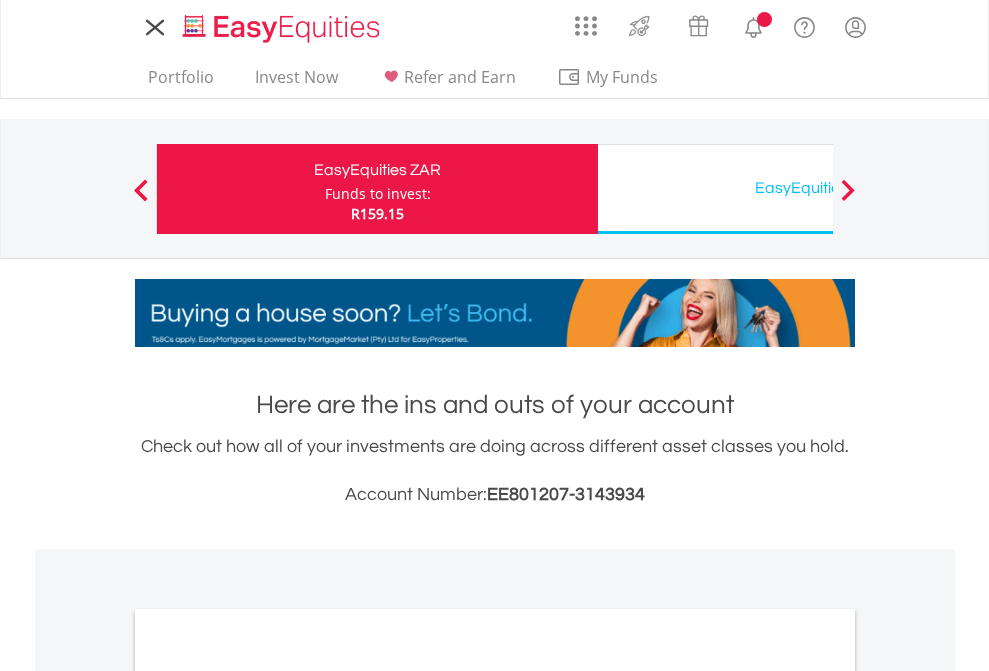 scroll, scrollTop: 0, scrollLeft: 0, axis: both 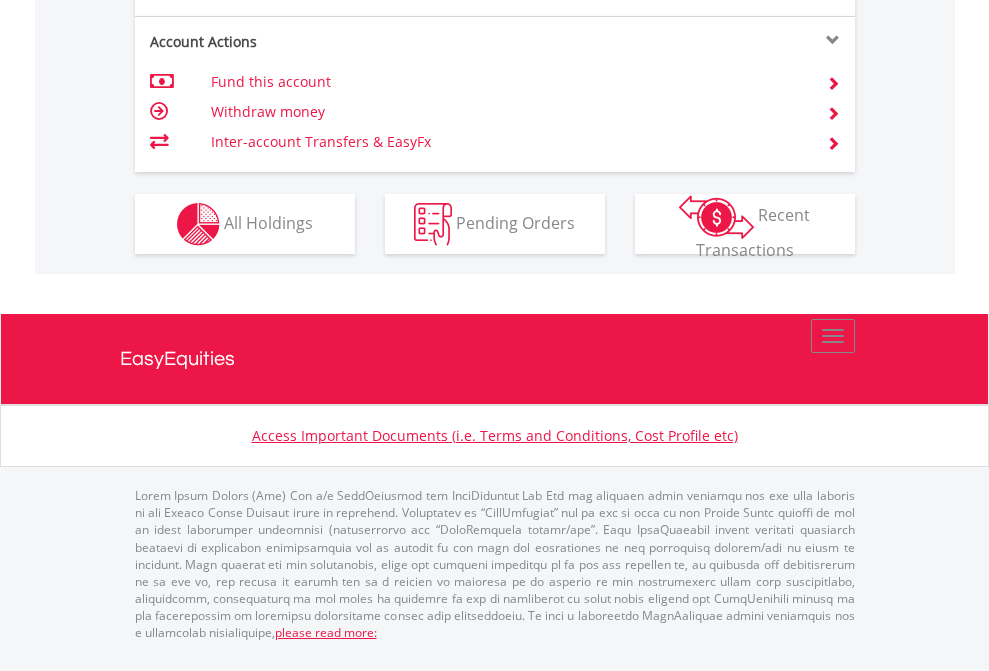 click on "Investment types" at bounding box center [706, -337] 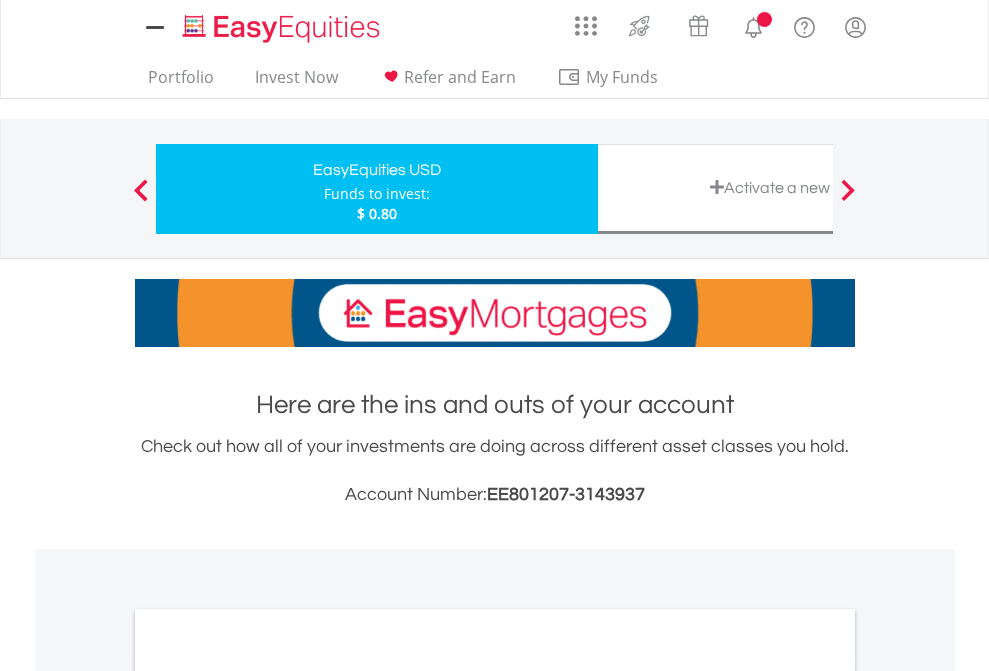 scroll, scrollTop: 0, scrollLeft: 0, axis: both 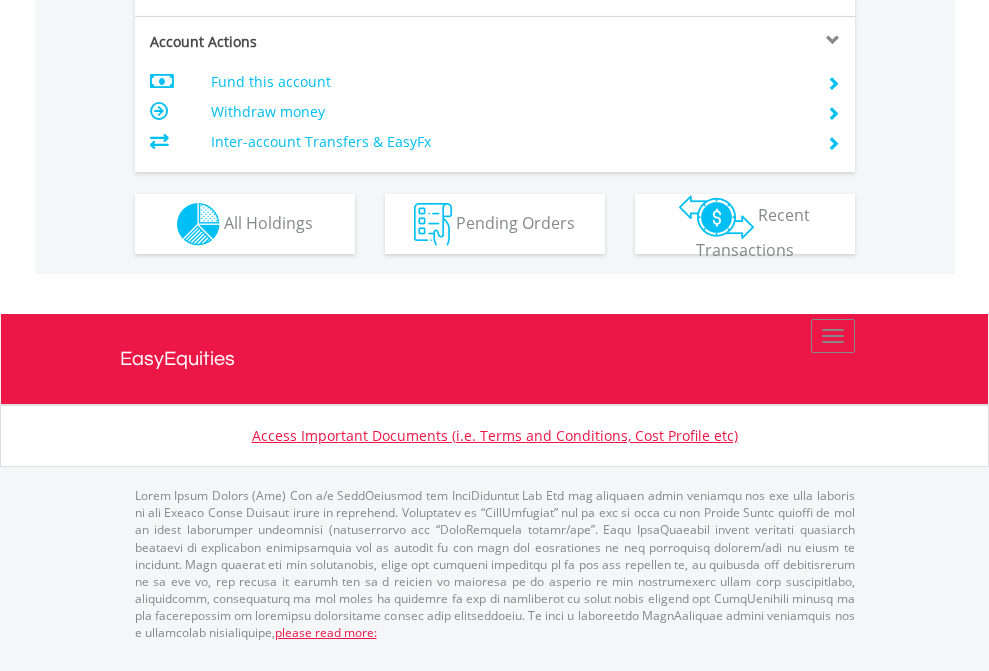 click on "Investment types" at bounding box center (706, -337) 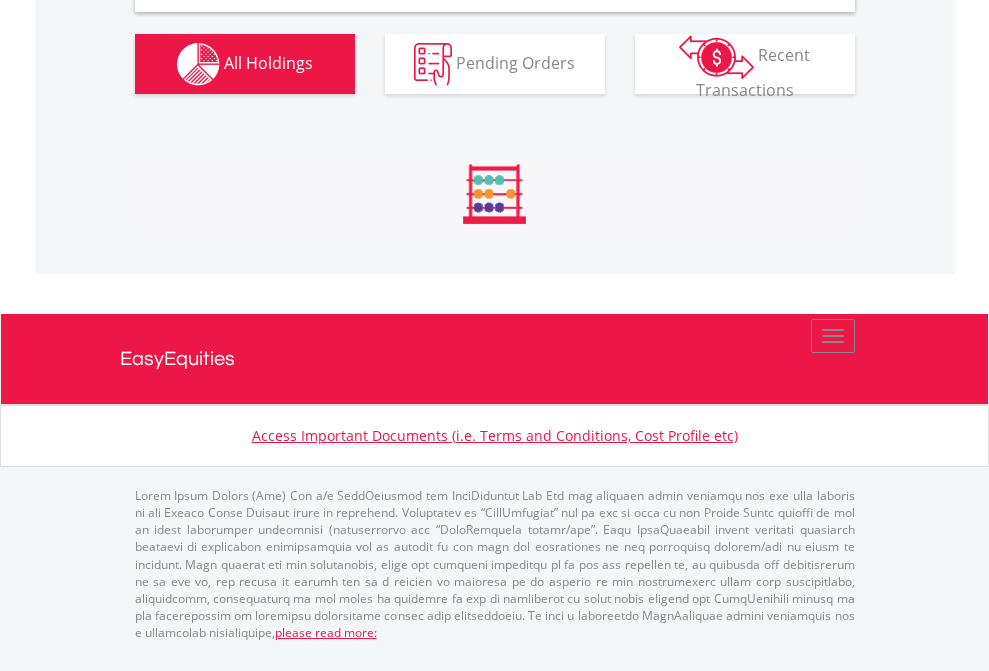 scroll, scrollTop: 1933, scrollLeft: 0, axis: vertical 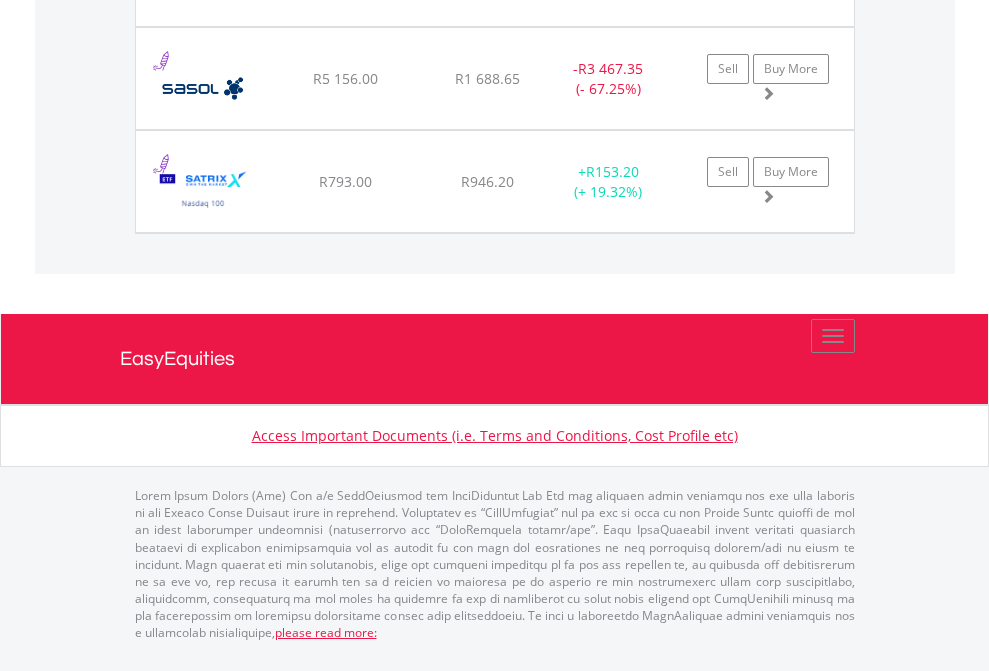 click on "EasyEquities USD" at bounding box center [818, -1277] 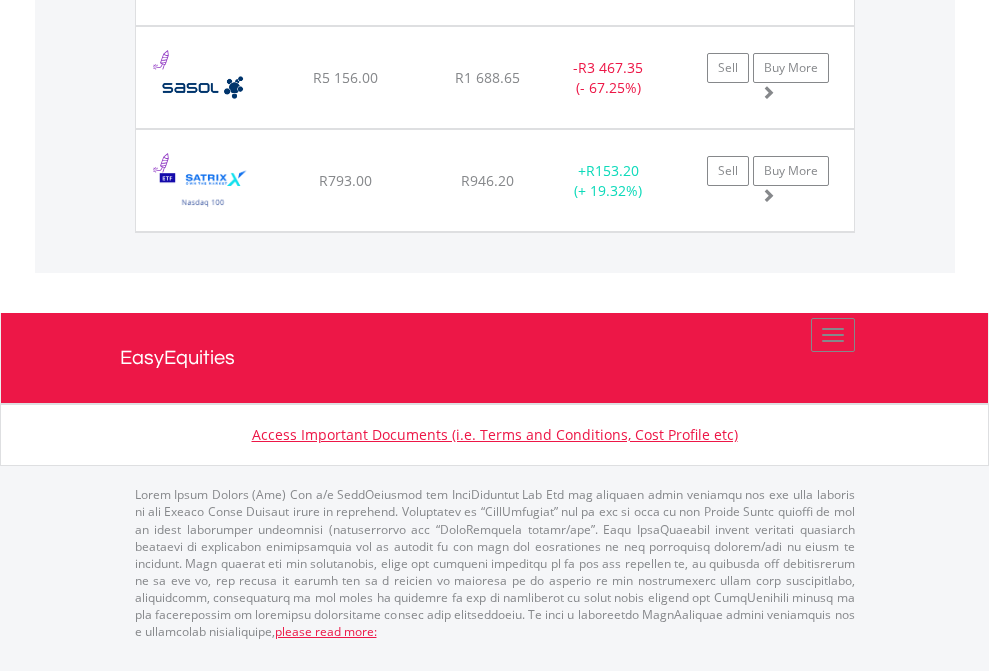 scroll, scrollTop: 144, scrollLeft: 0, axis: vertical 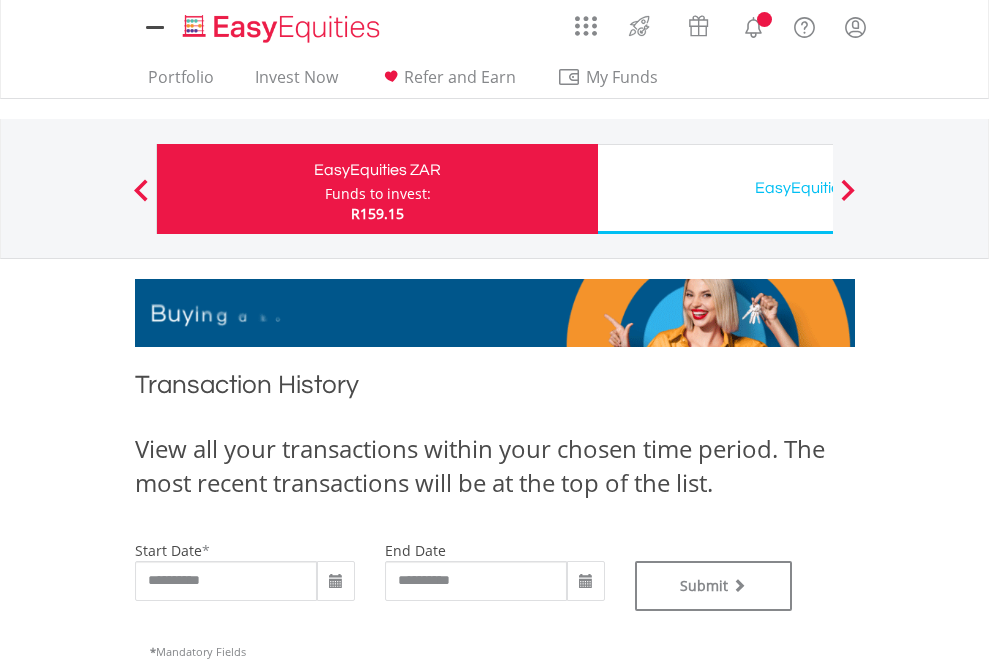 type on "**********" 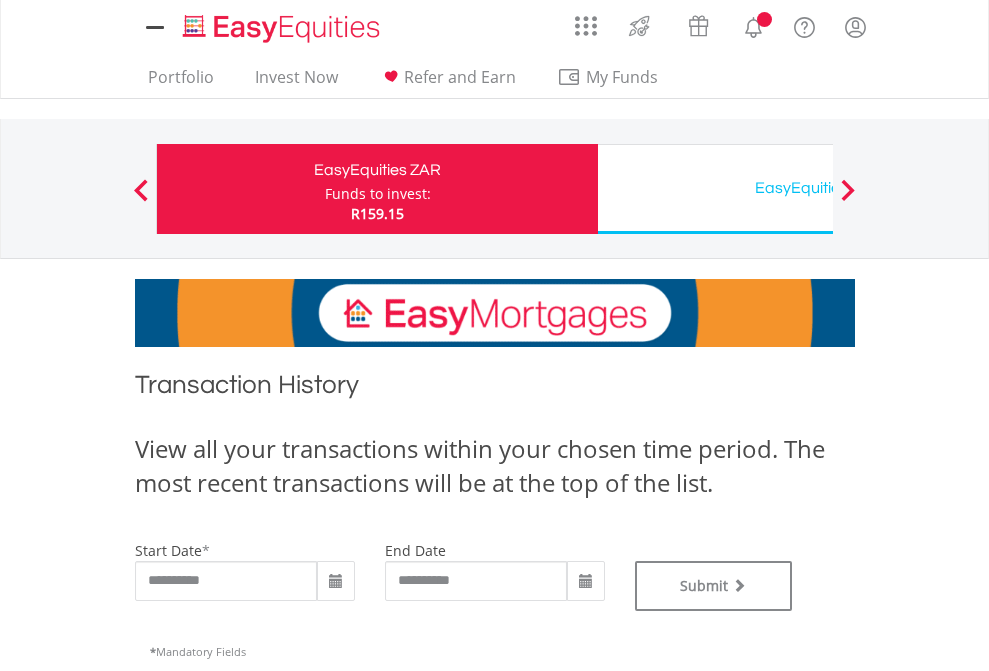 type on "**********" 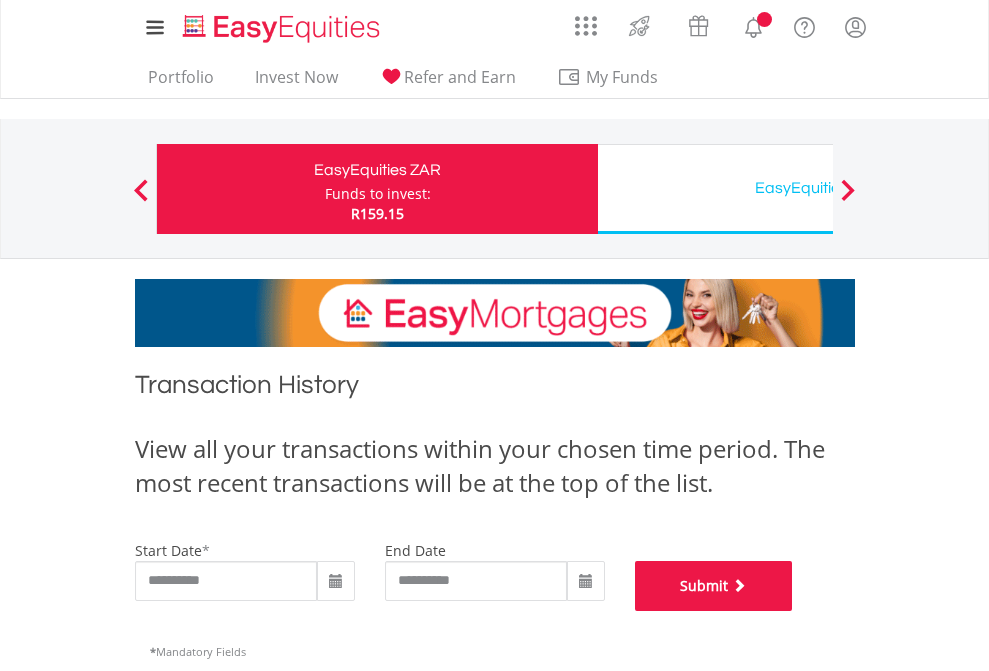 click on "Submit" at bounding box center [714, 586] 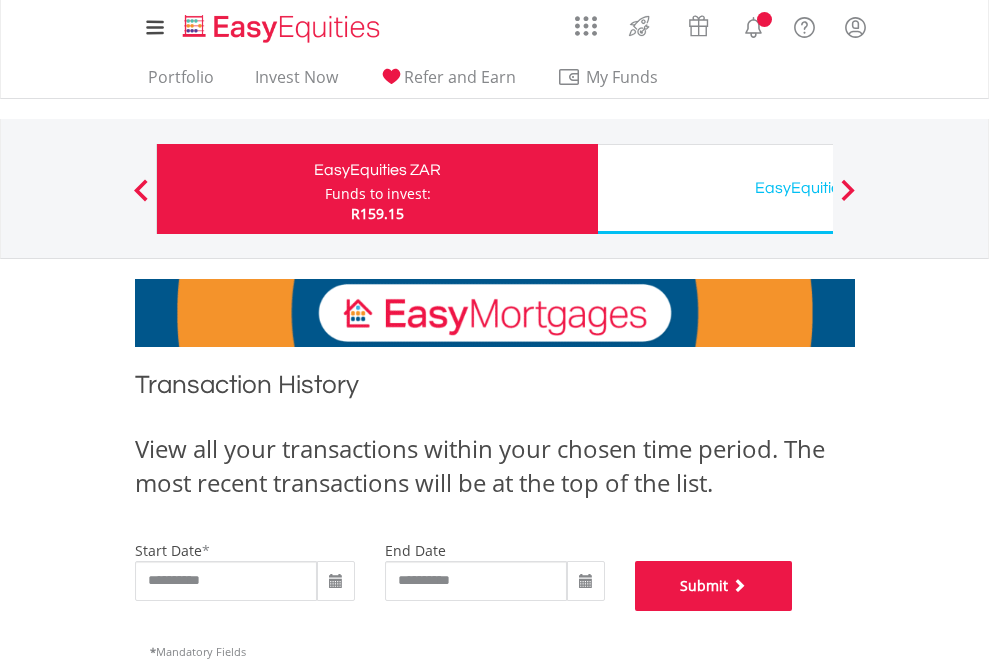 scroll, scrollTop: 811, scrollLeft: 0, axis: vertical 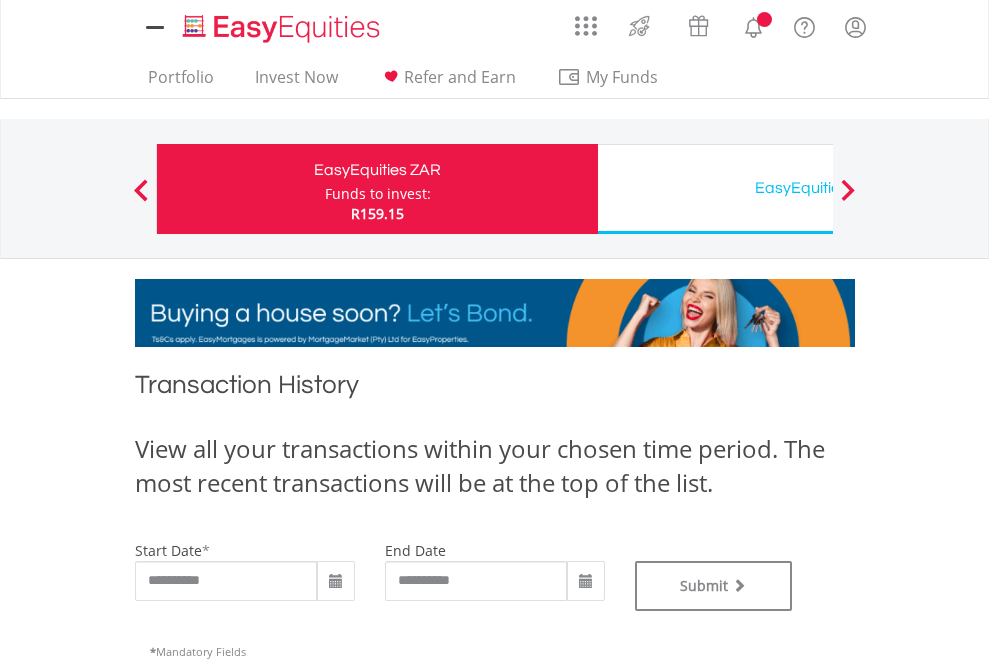 click on "EasyEquities USD" at bounding box center (818, 188) 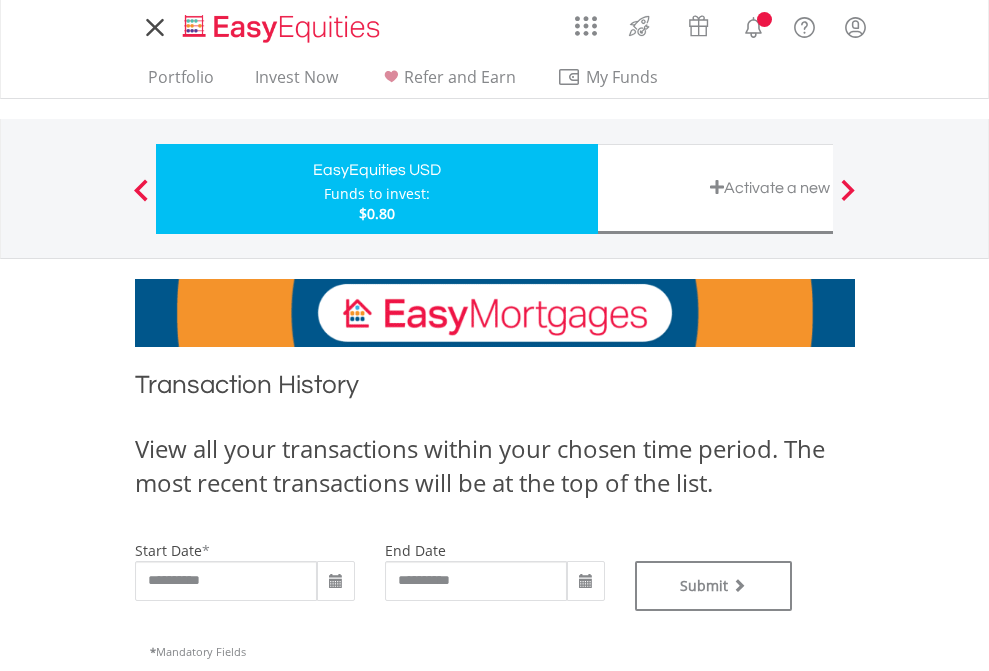 scroll, scrollTop: 0, scrollLeft: 0, axis: both 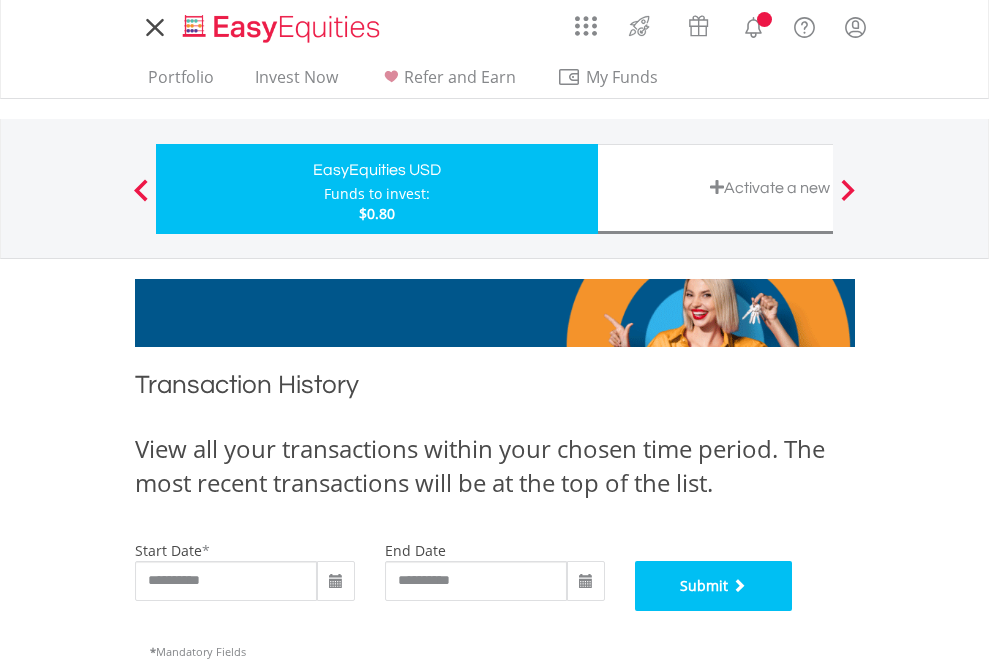 click on "Submit" at bounding box center [714, 586] 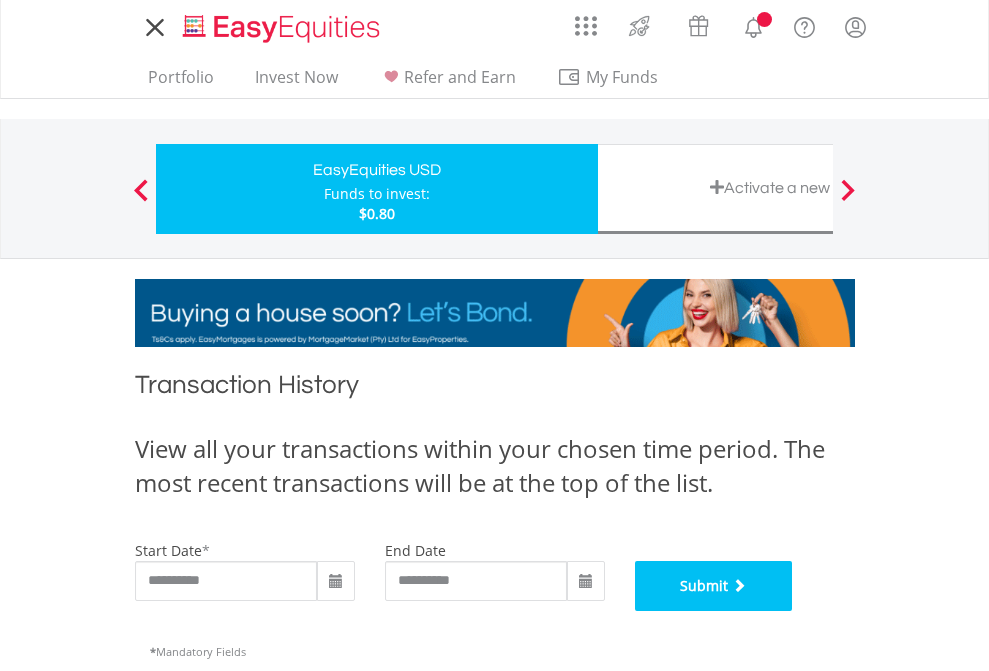 scroll, scrollTop: 811, scrollLeft: 0, axis: vertical 